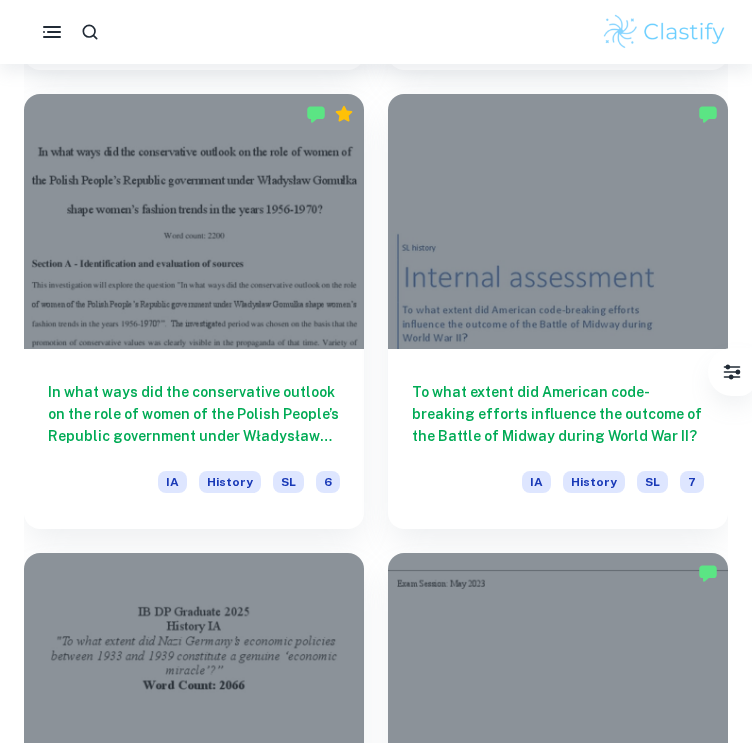scroll, scrollTop: 2384, scrollLeft: 0, axis: vertical 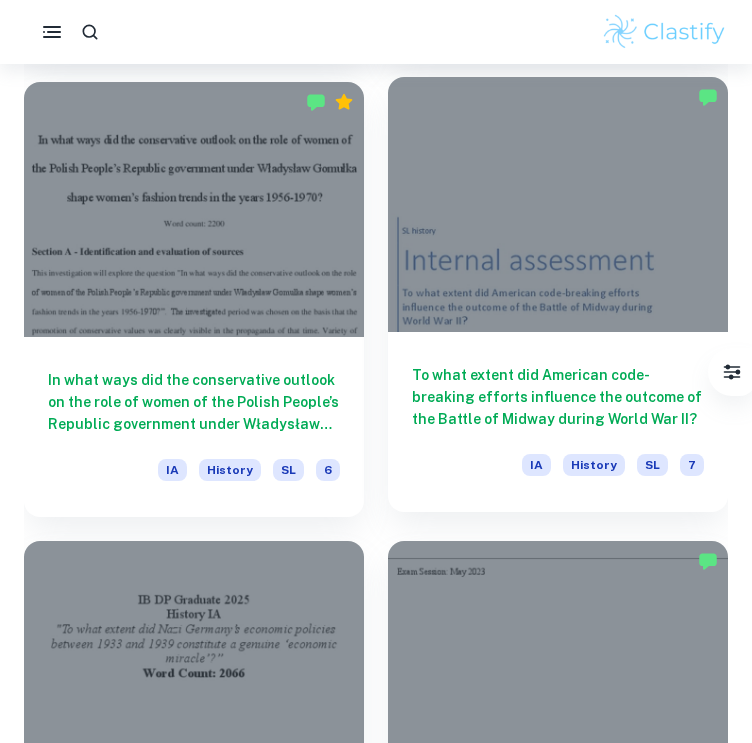 click on "To what extent did American code-breaking efforts influence the outcome of the Battle of Midway during World War II?" at bounding box center [558, 397] 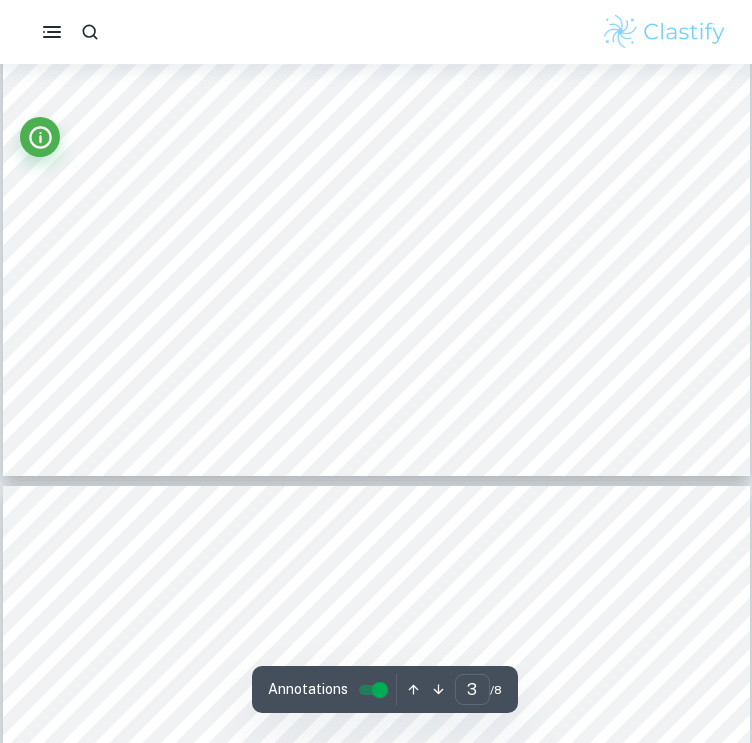 scroll, scrollTop: 3056, scrollLeft: 0, axis: vertical 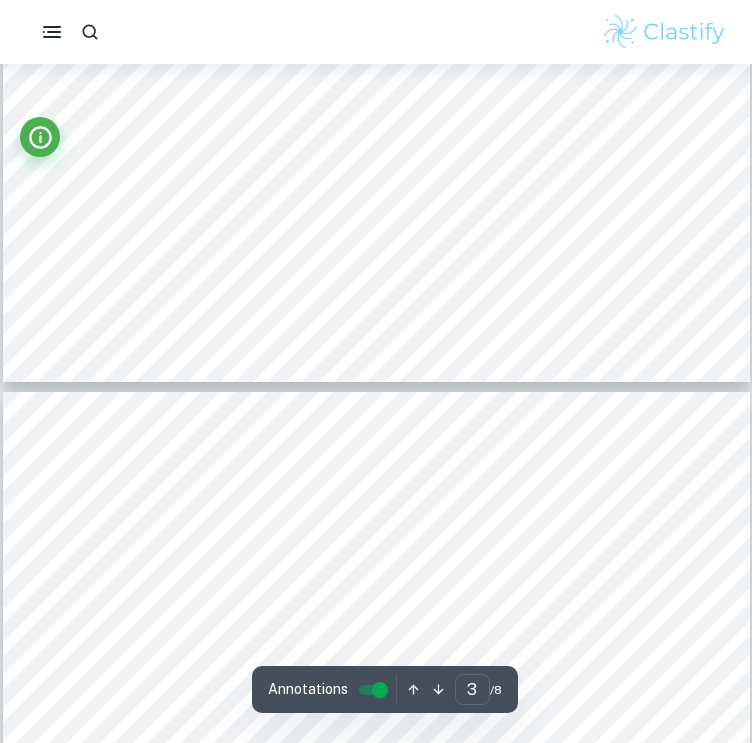 type on "4" 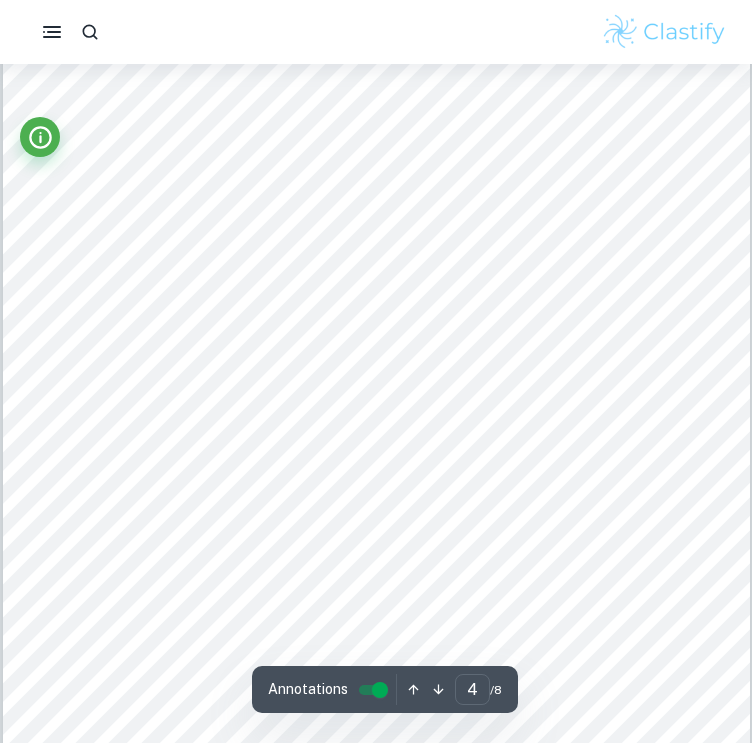 scroll, scrollTop: 3672, scrollLeft: 0, axis: vertical 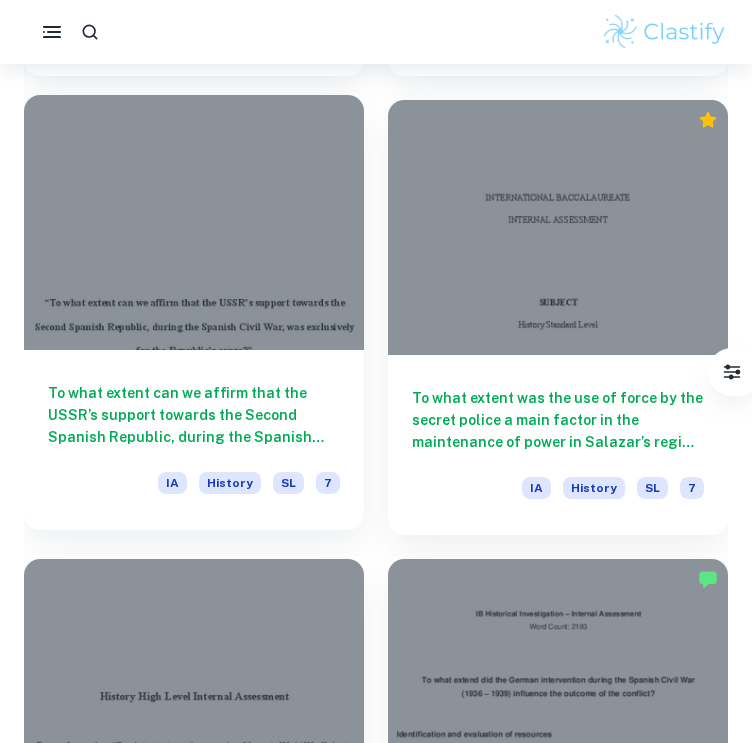click at bounding box center (194, 222) 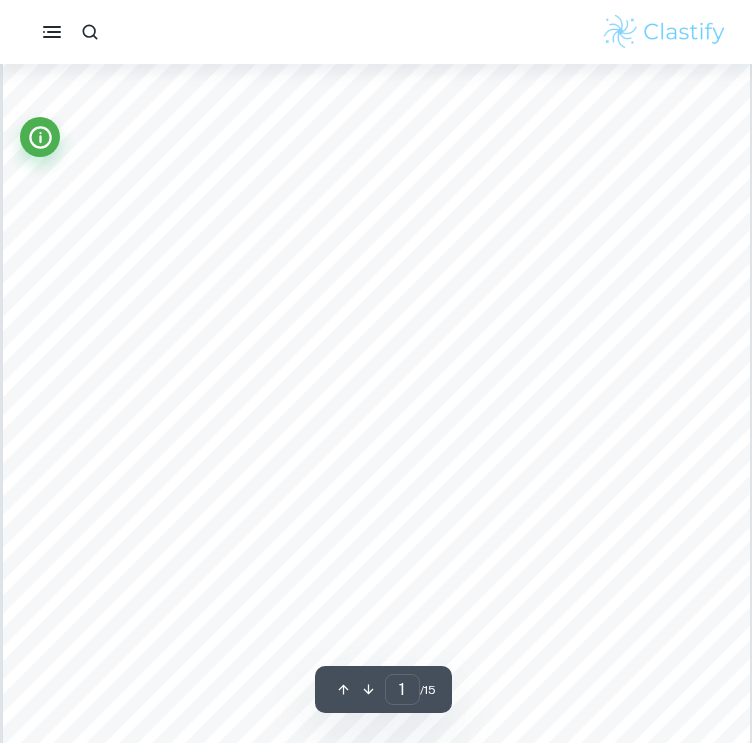 scroll, scrollTop: 282, scrollLeft: 0, axis: vertical 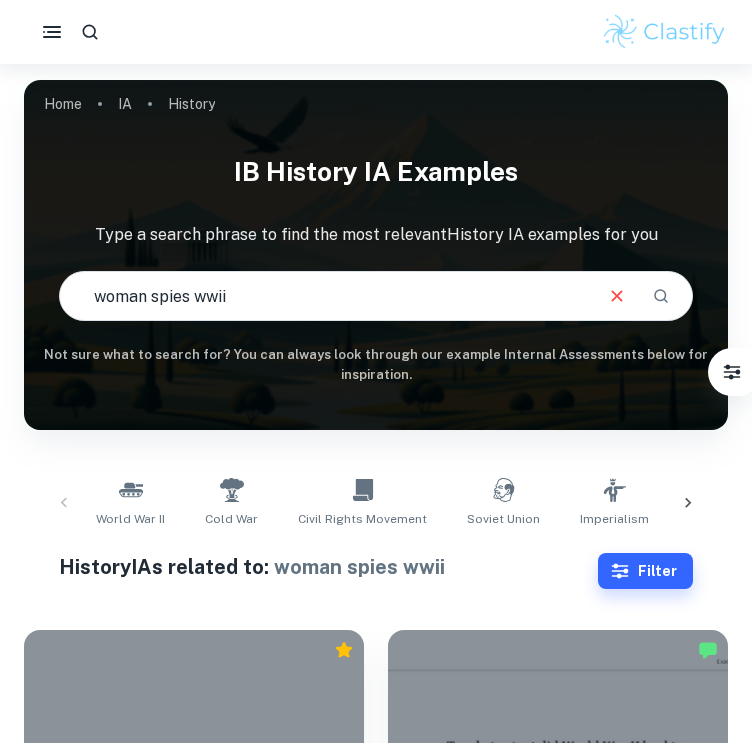 drag, startPoint x: 314, startPoint y: 294, endPoint x: 92, endPoint y: 295, distance: 222.00226 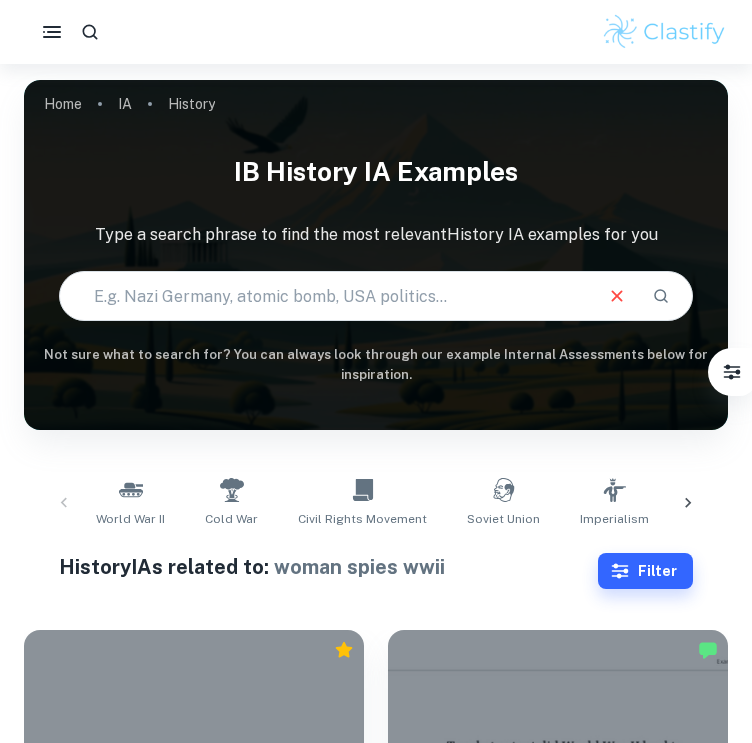 type on "s" 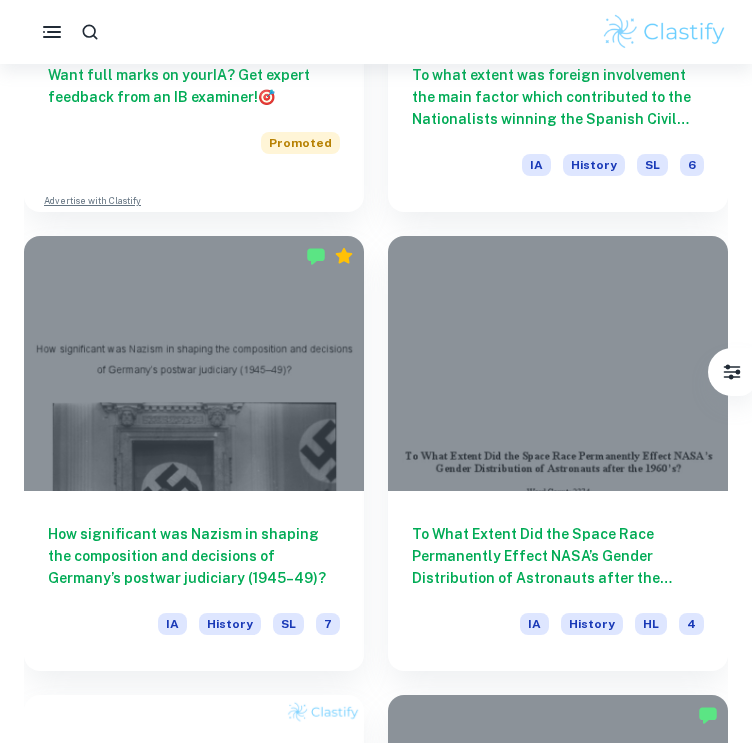 scroll, scrollTop: 5046, scrollLeft: 0, axis: vertical 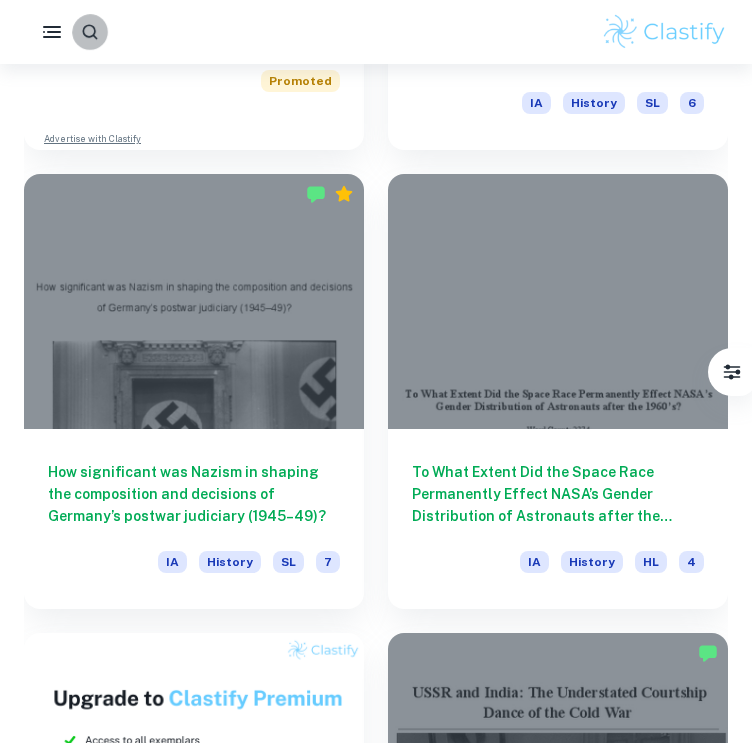 click 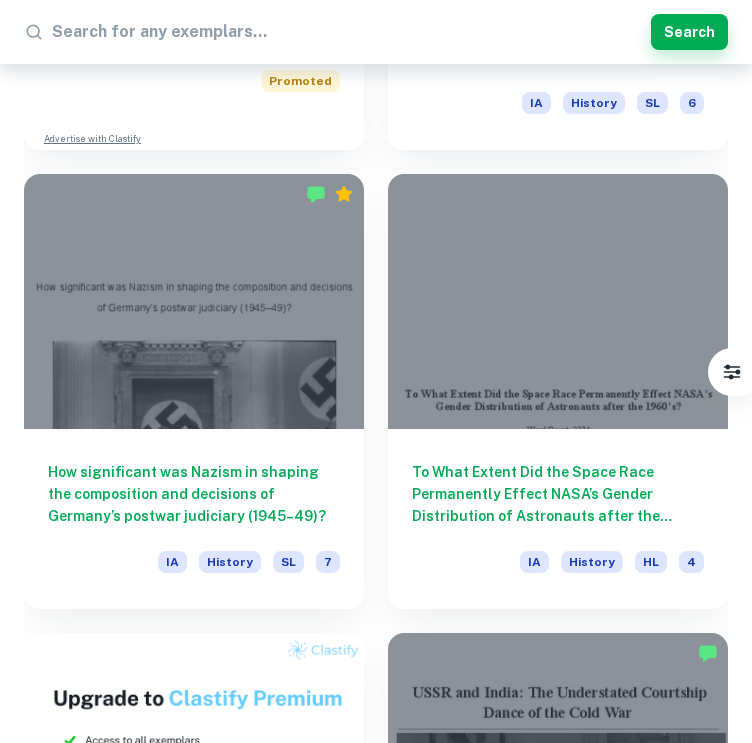 type on "Special Operations Executive" 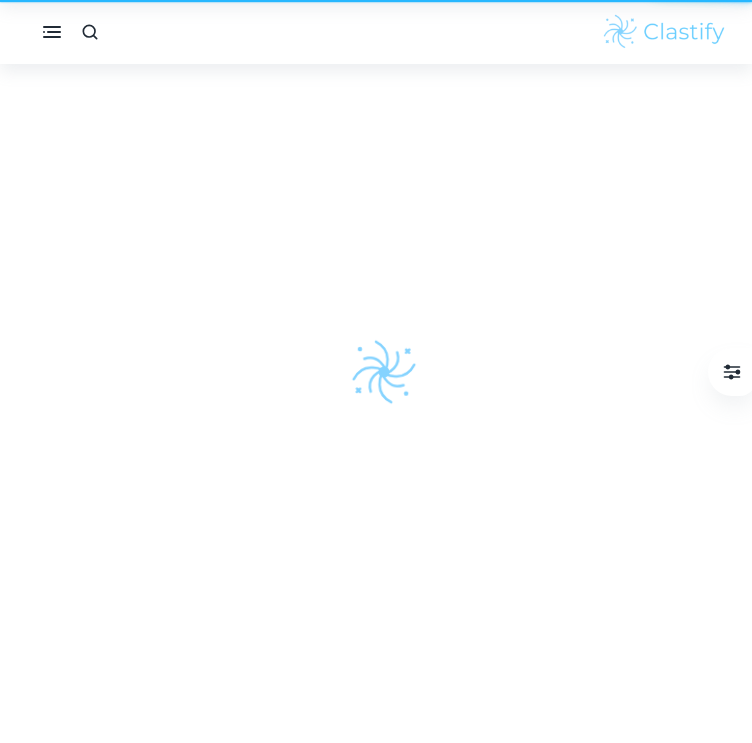 scroll, scrollTop: 0, scrollLeft: 0, axis: both 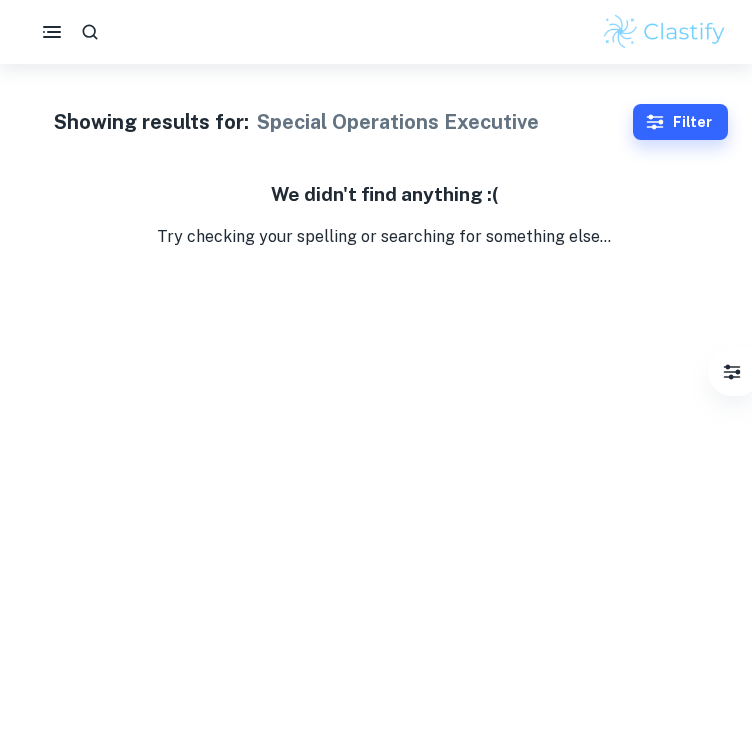 drag, startPoint x: 199, startPoint y: 48, endPoint x: 165, endPoint y: 27, distance: 39.962482 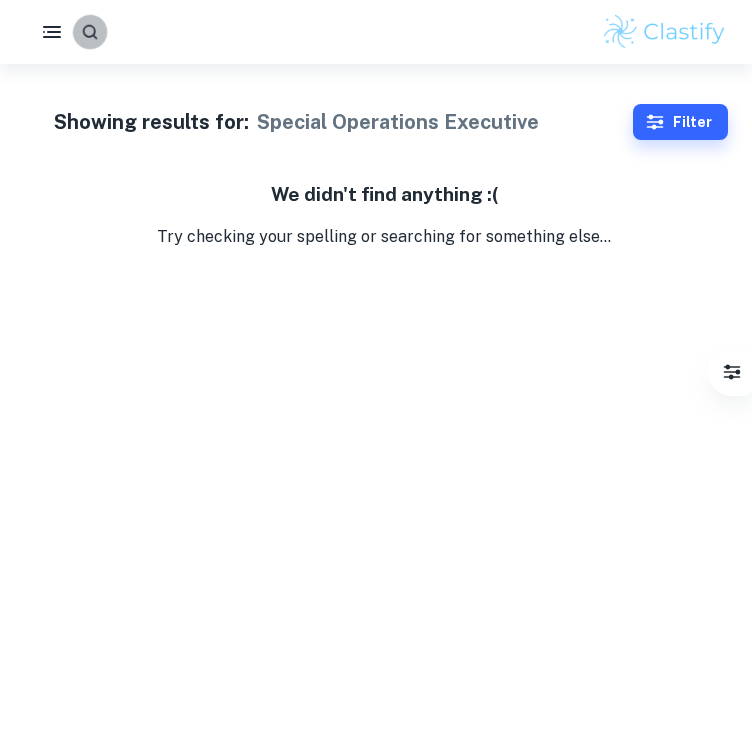 click 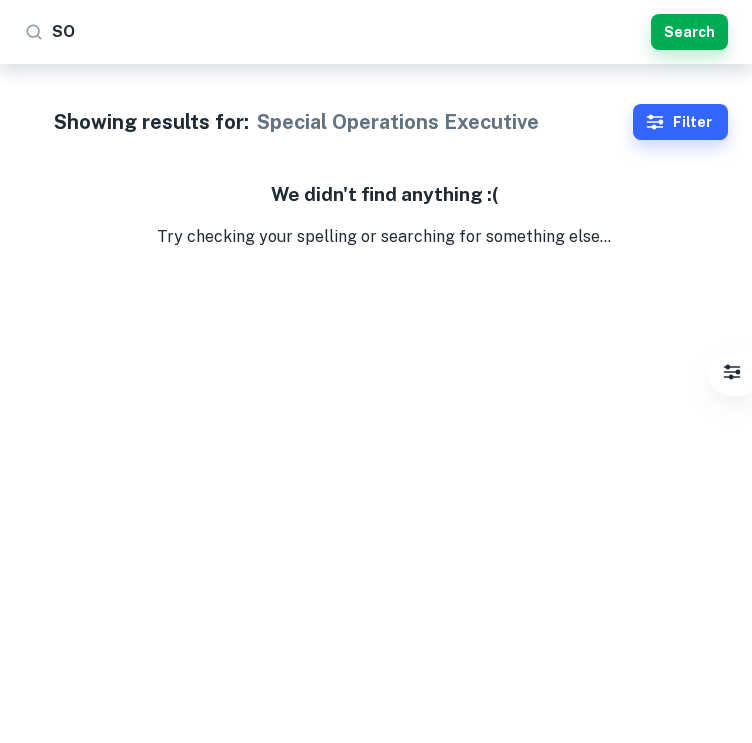 type on "SOE" 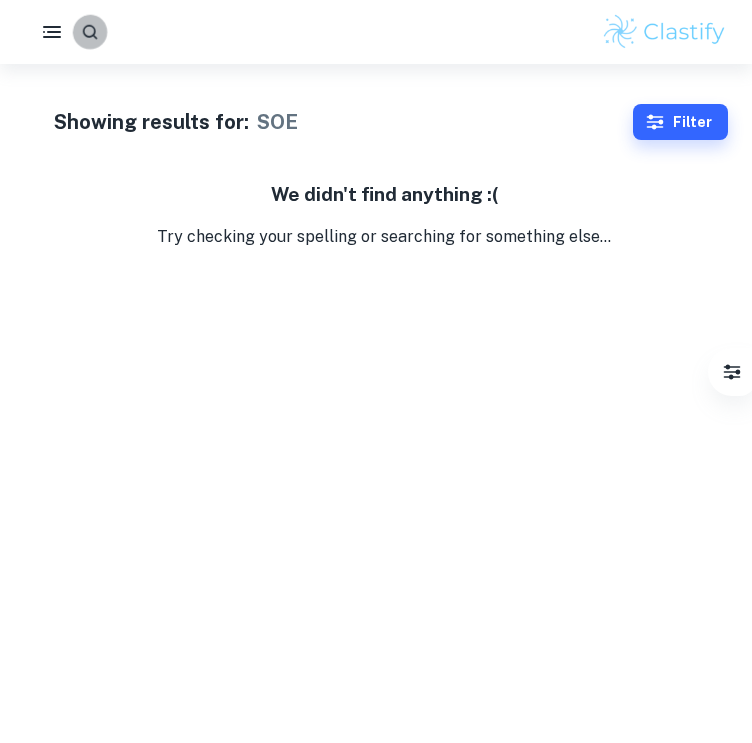 click 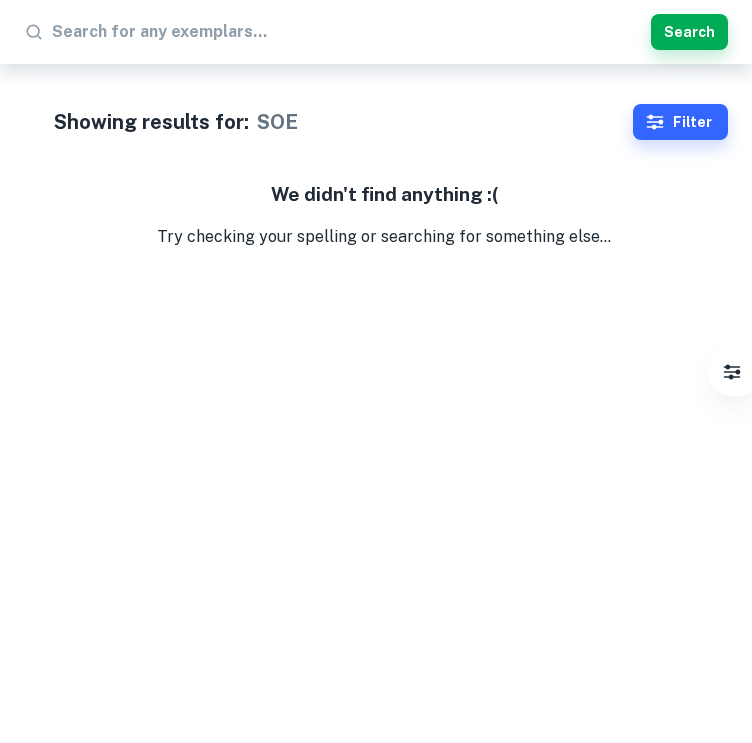 click at bounding box center [347, 32] 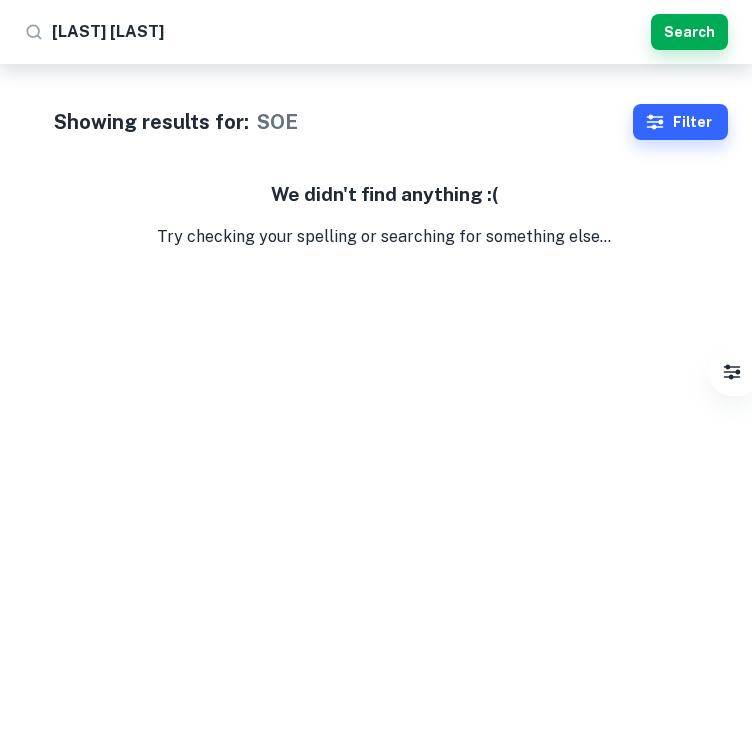 type on "[LAST] [LAST]" 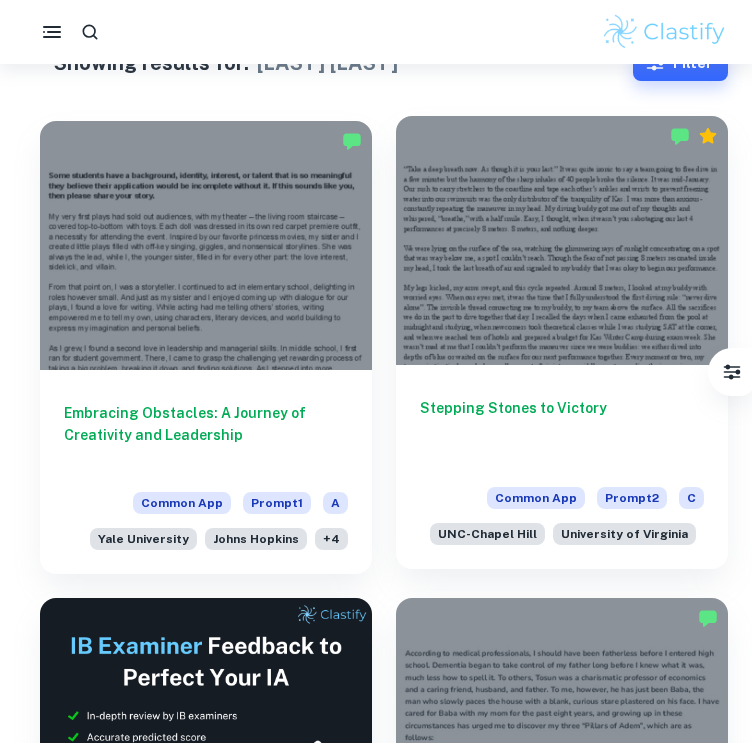 scroll, scrollTop: 0, scrollLeft: 0, axis: both 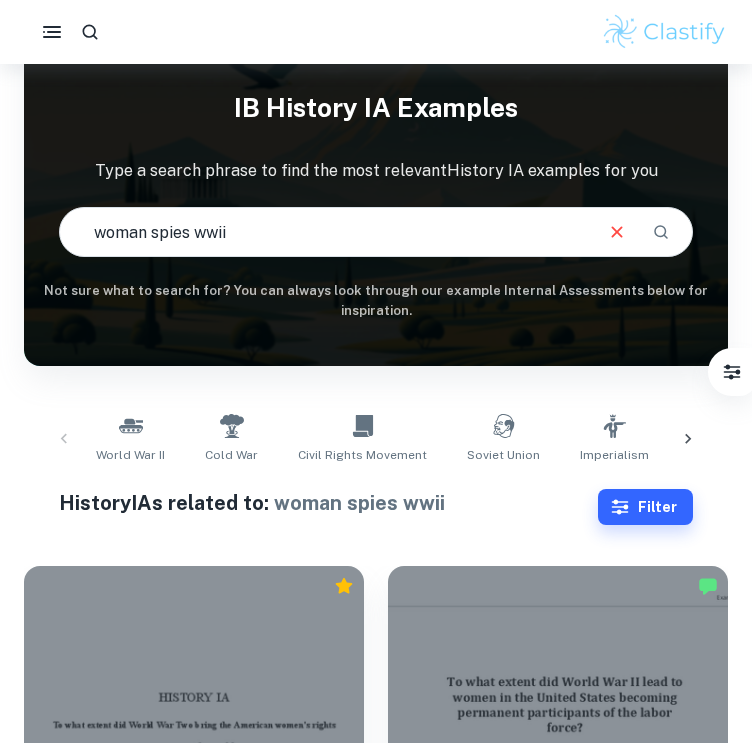 drag, startPoint x: 247, startPoint y: 238, endPoint x: 88, endPoint y: 232, distance: 159.11317 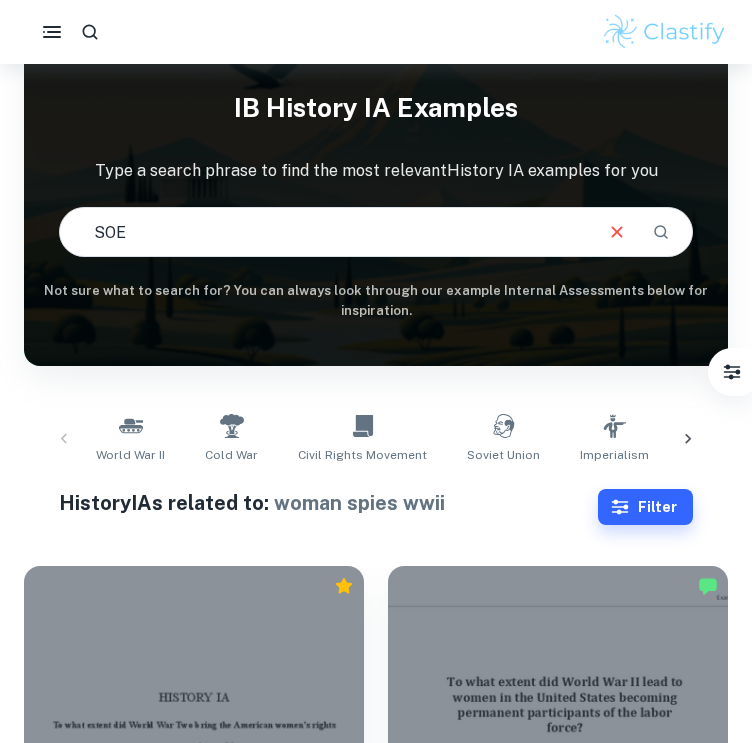 type on "SOE" 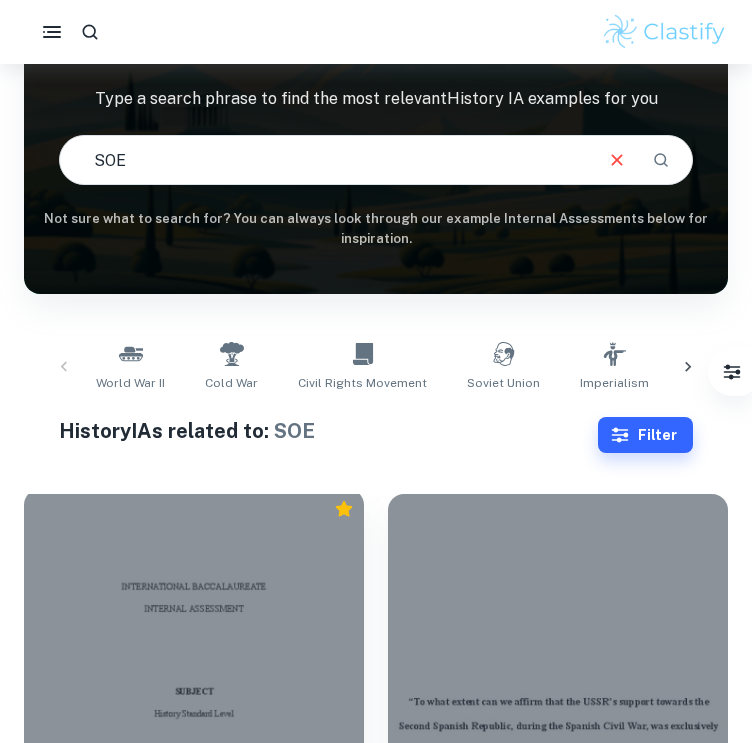 scroll, scrollTop: 0, scrollLeft: 0, axis: both 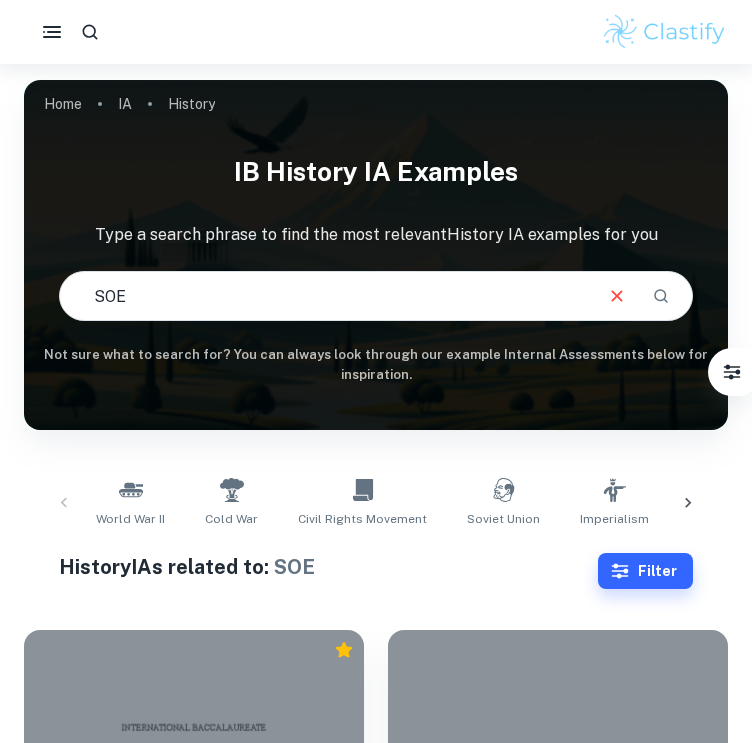 drag, startPoint x: 288, startPoint y: 291, endPoint x: 56, endPoint y: 295, distance: 232.03448 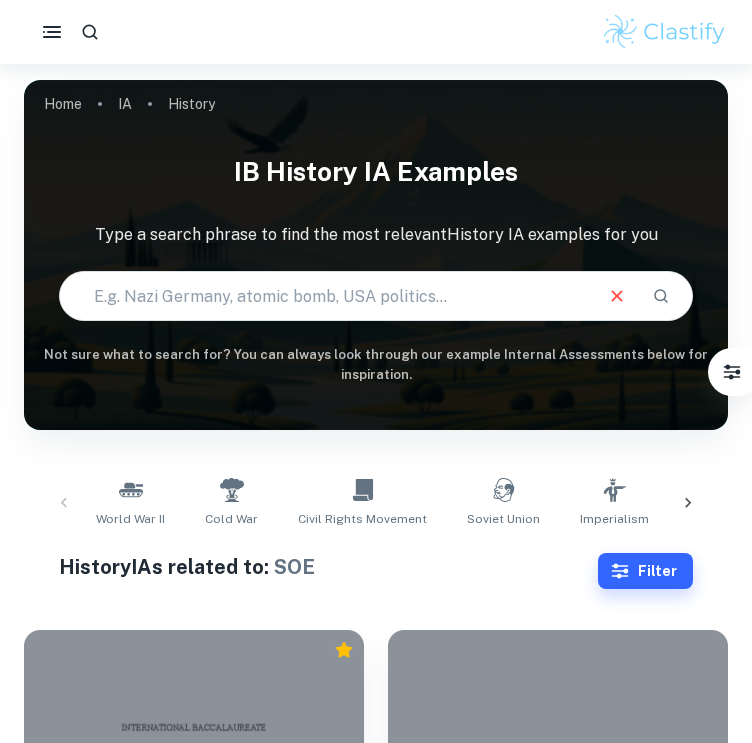 paste on "Special Operations Executive" 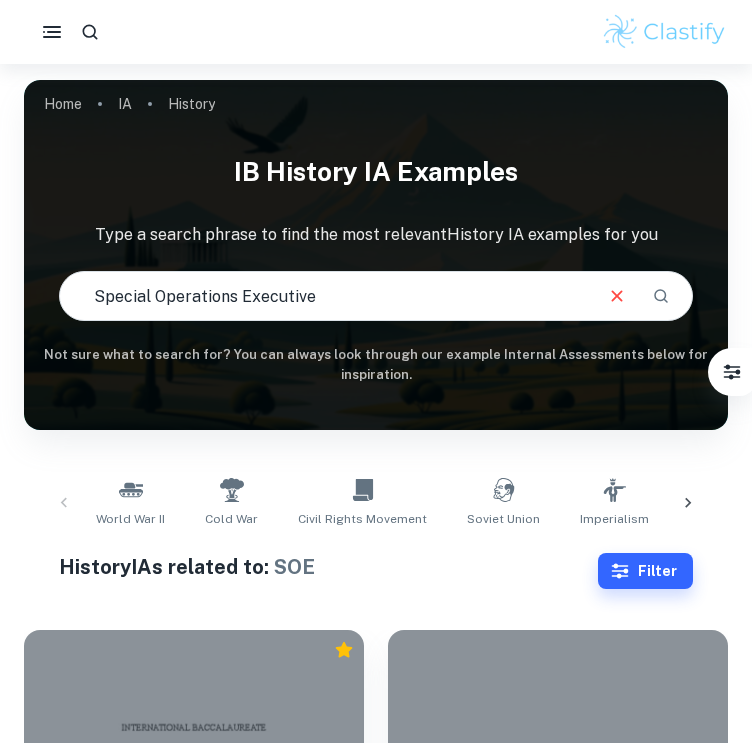 type on "Special Operations Executive" 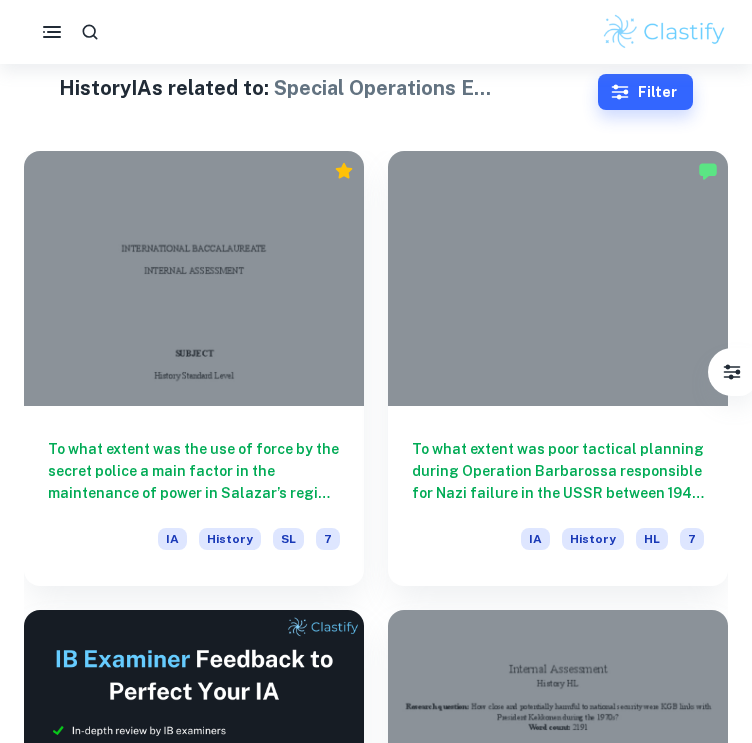 scroll, scrollTop: 0, scrollLeft: 0, axis: both 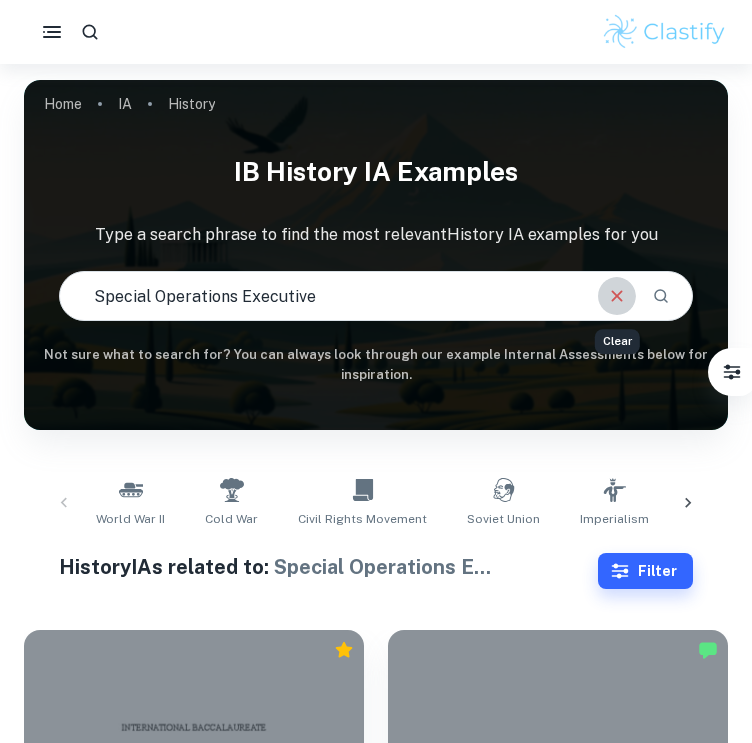 click 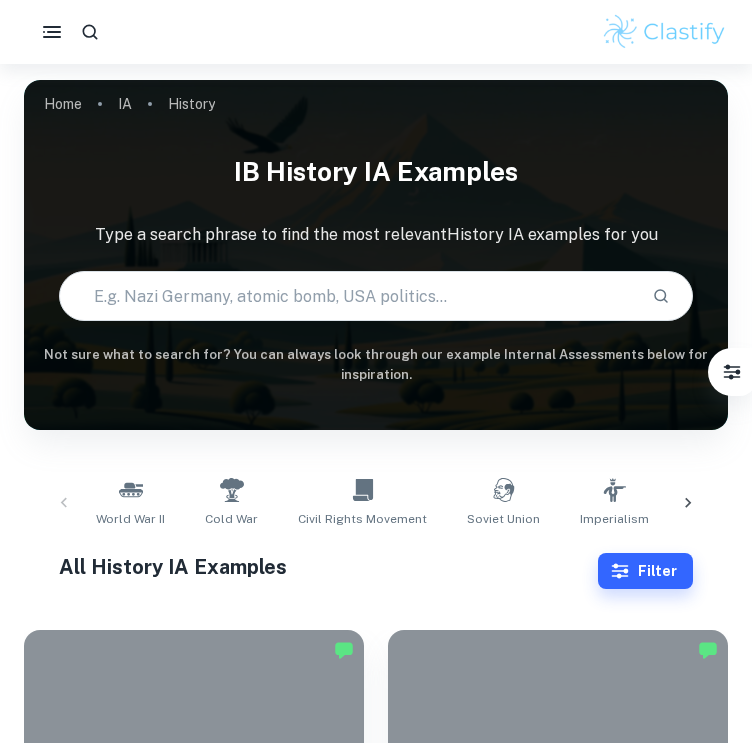 click at bounding box center (348, 296) 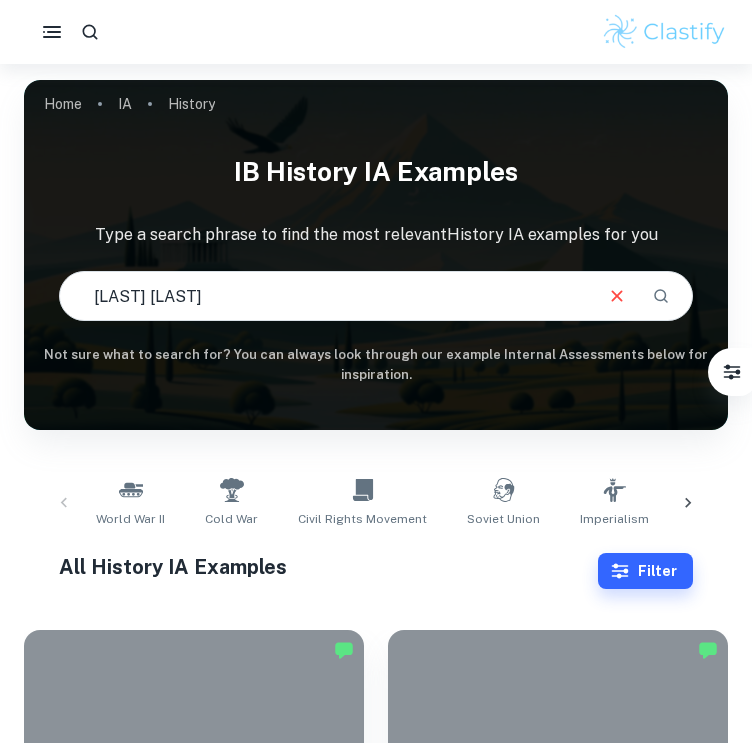 type on "[LAST] [LAST]" 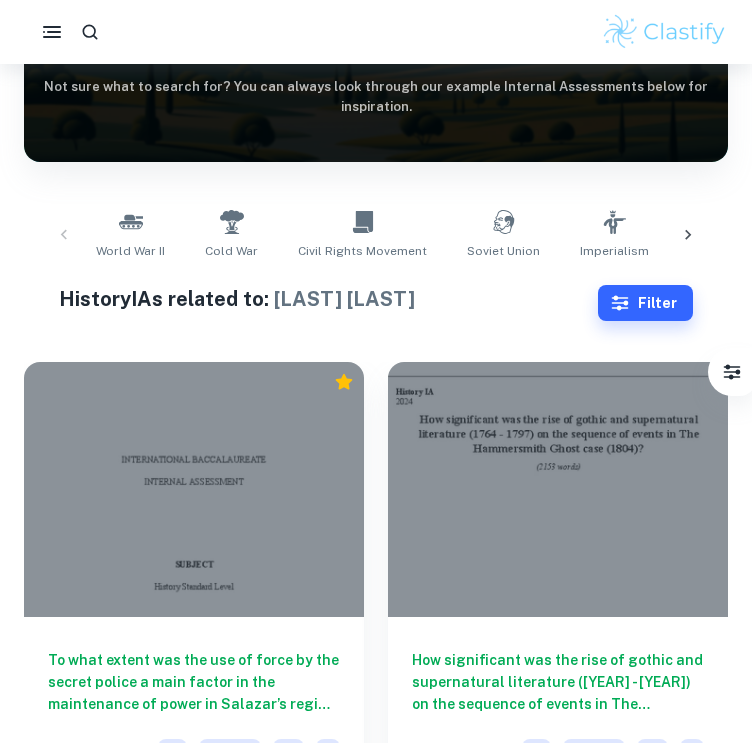 scroll, scrollTop: 0, scrollLeft: 0, axis: both 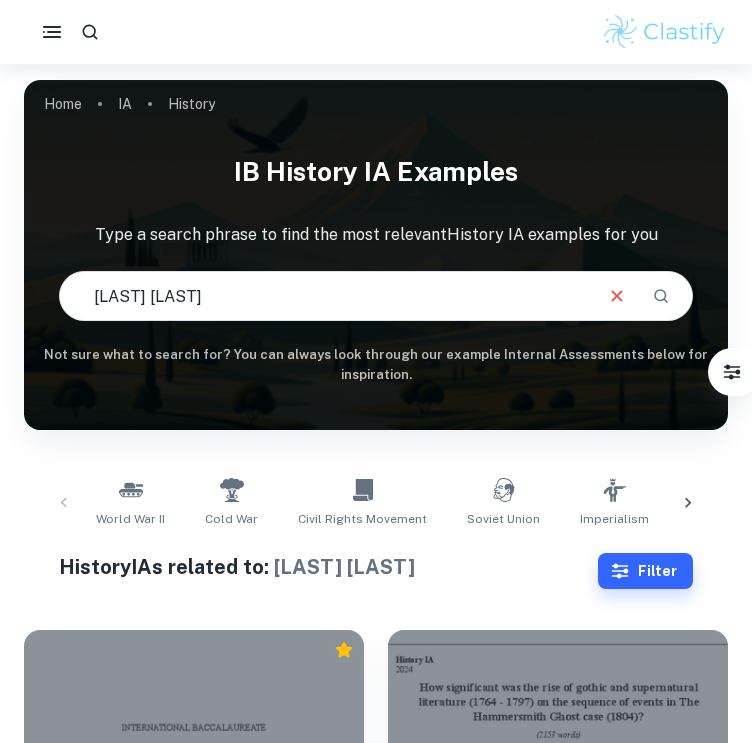 drag, startPoint x: 325, startPoint y: 294, endPoint x: 76, endPoint y: 299, distance: 249.0502 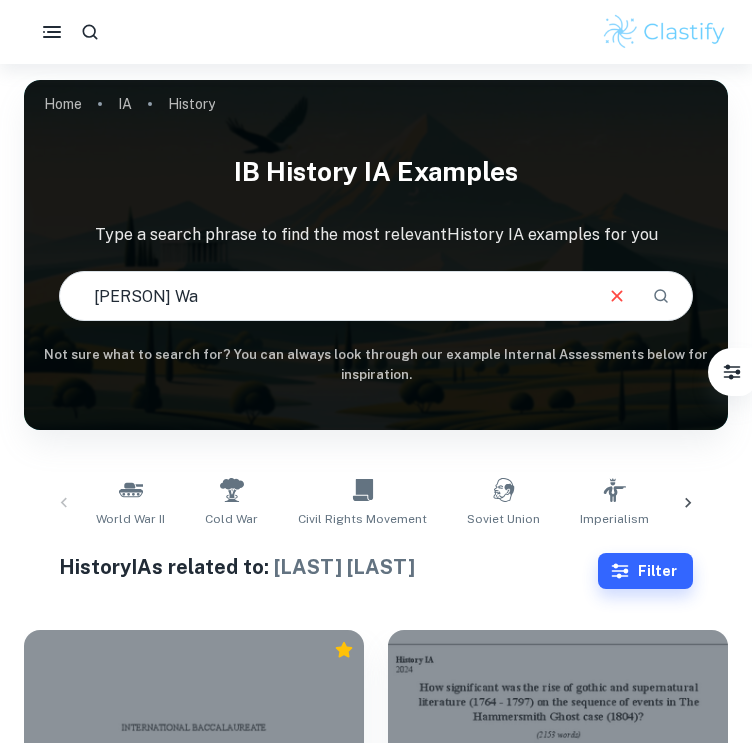 click on "[PERSON] Wa" at bounding box center [325, 296] 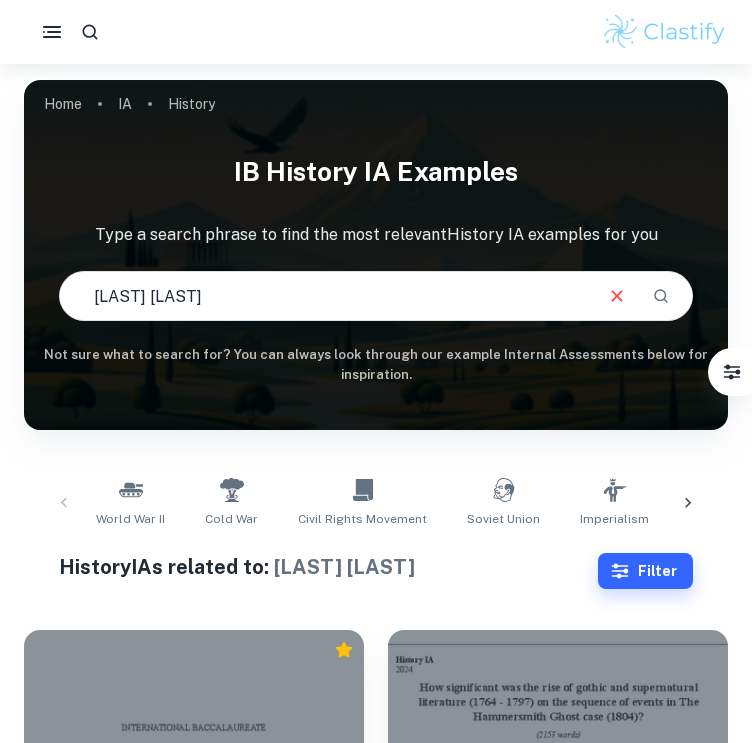 type on "[LAST] [LAST]" 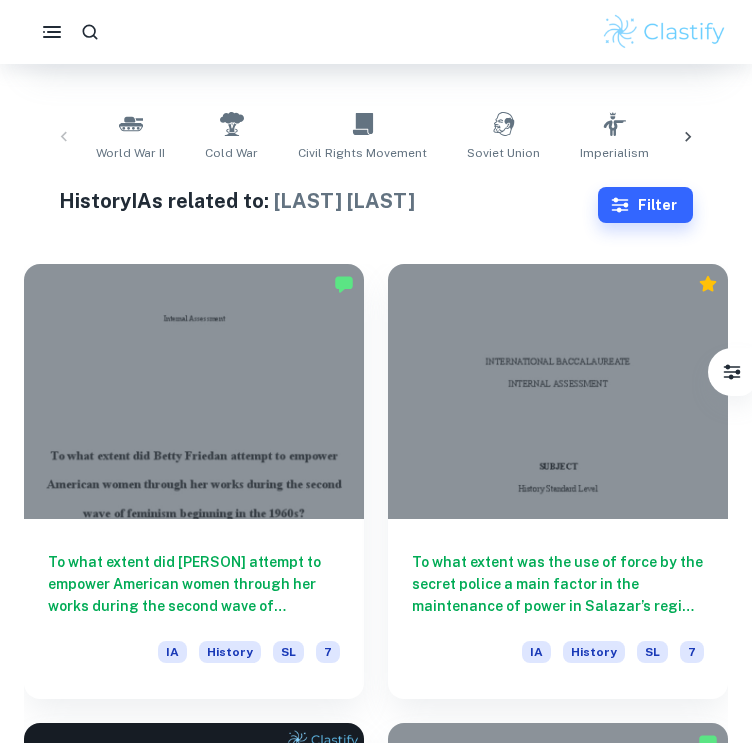 scroll, scrollTop: 0, scrollLeft: 0, axis: both 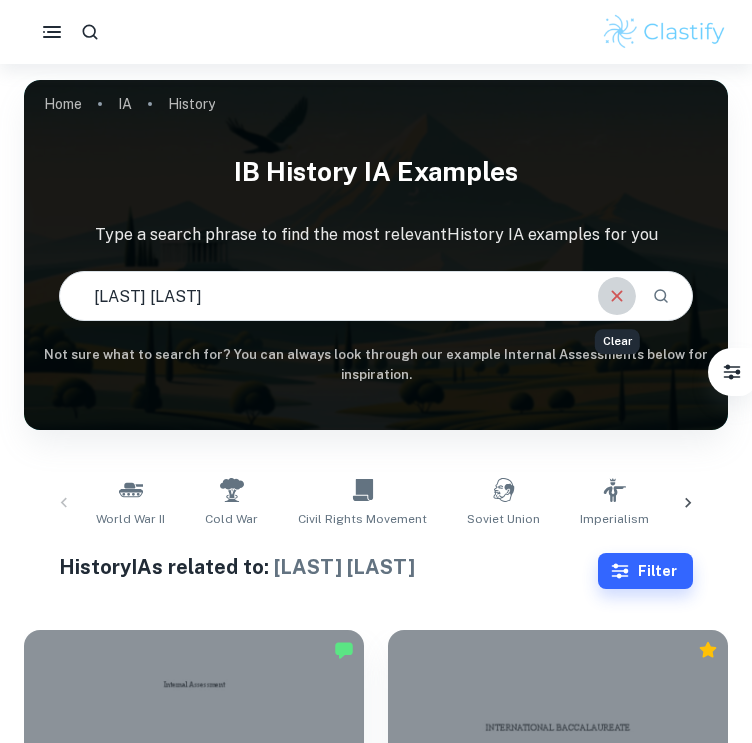 click 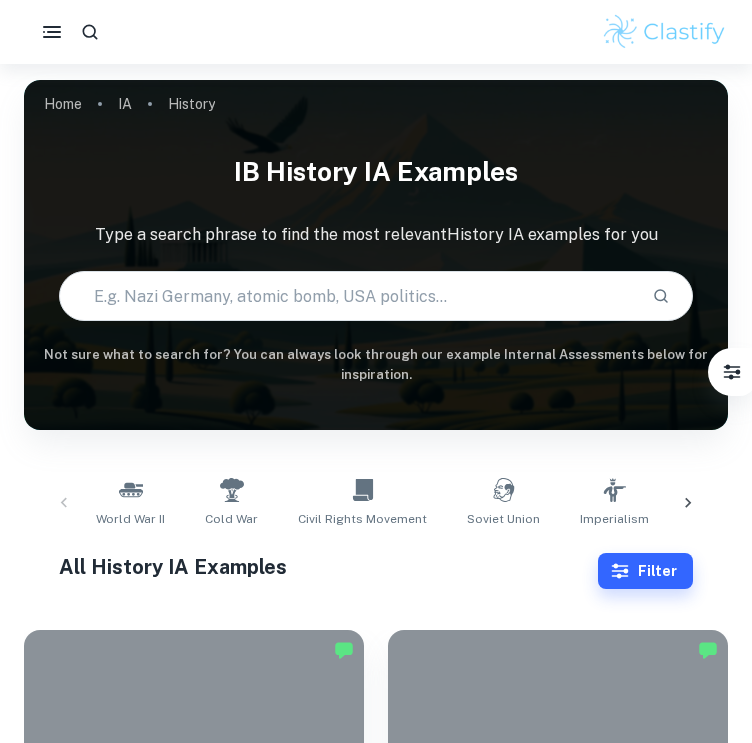click at bounding box center [348, 296] 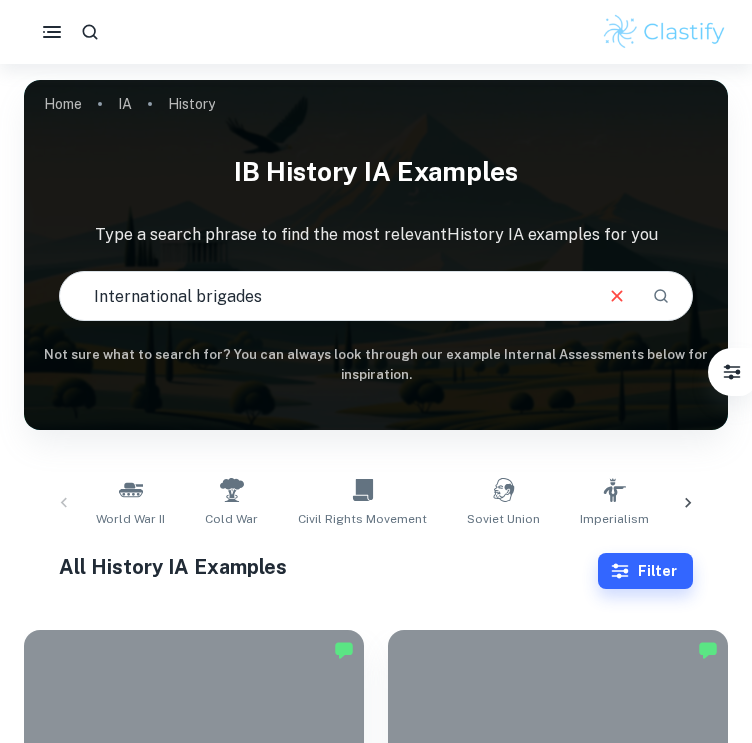 type on "International brigades" 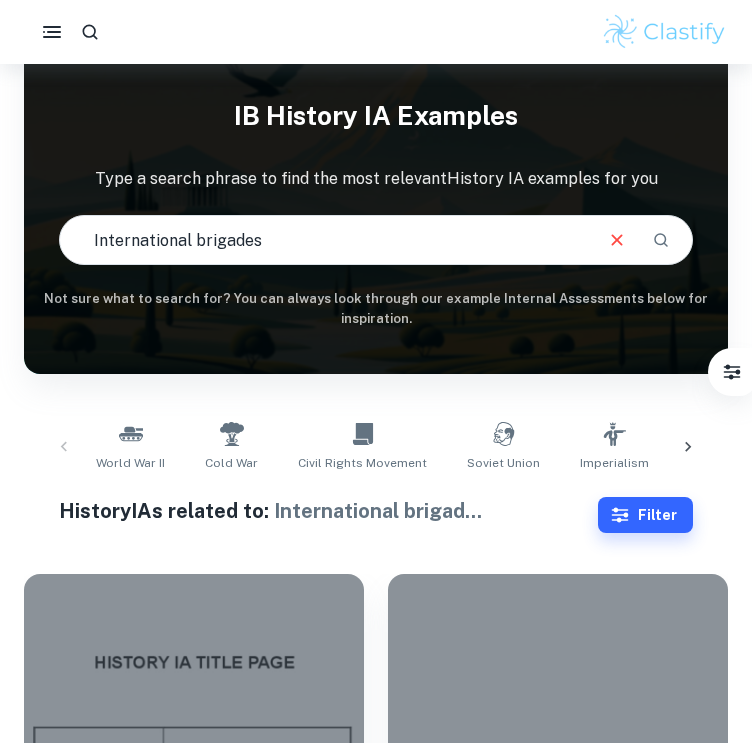 scroll, scrollTop: 0, scrollLeft: 0, axis: both 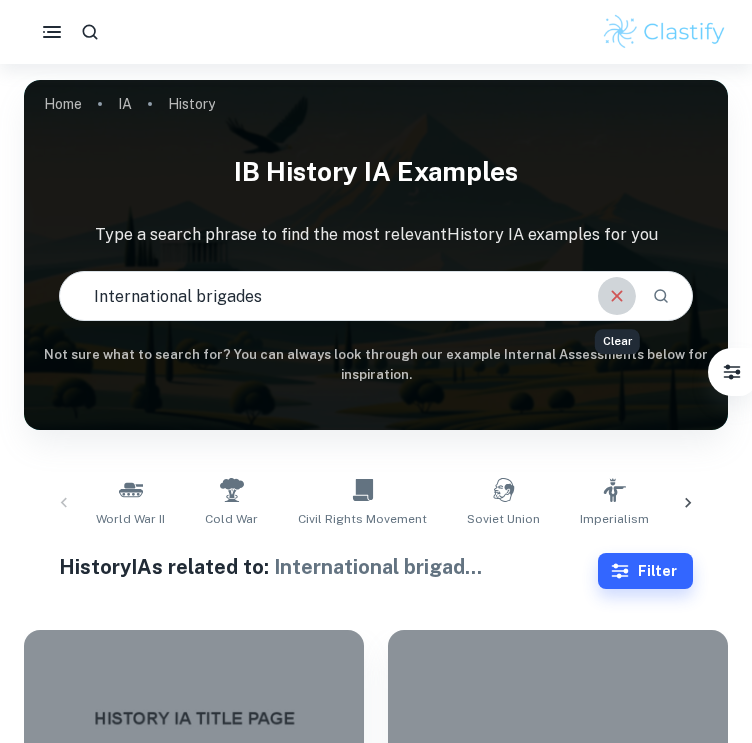click 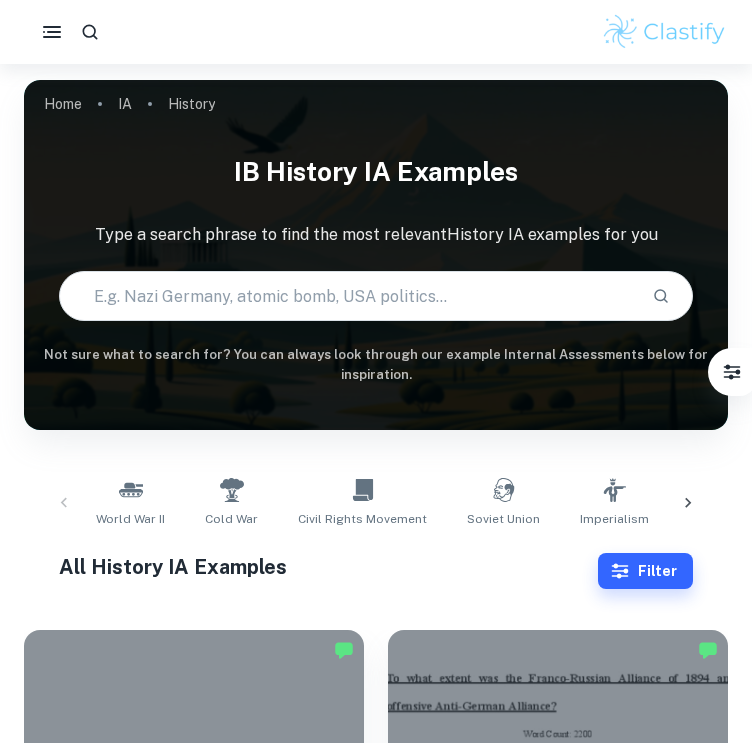 click at bounding box center (348, 296) 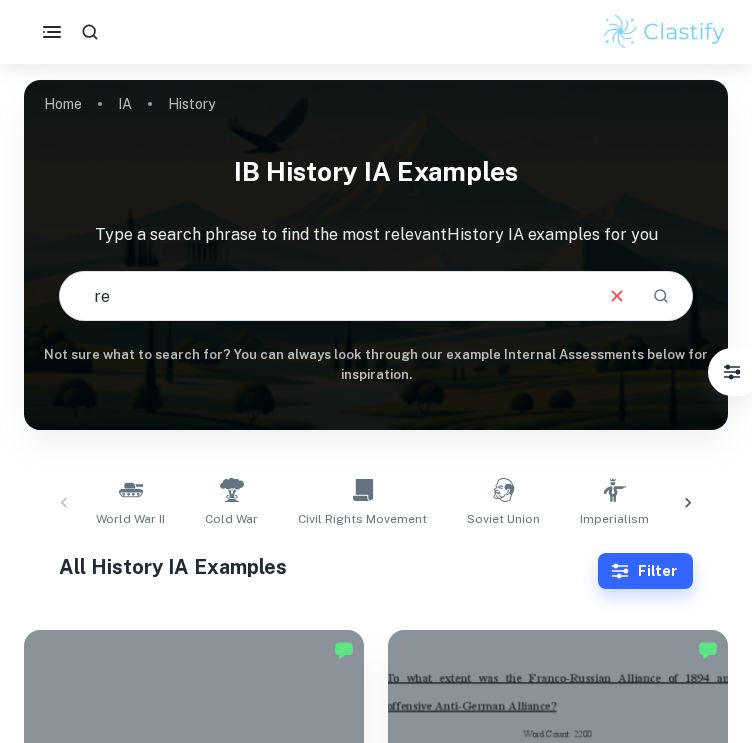 type on "r" 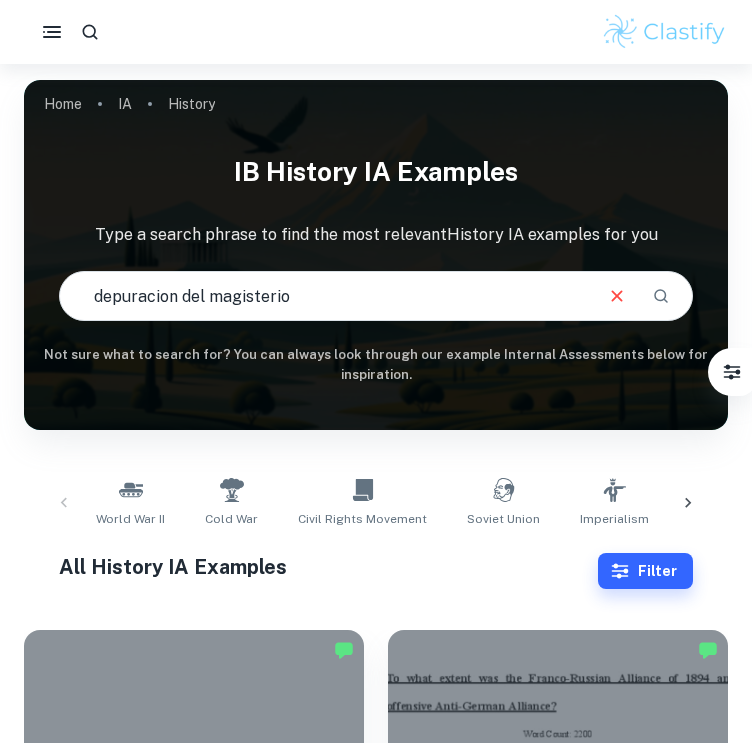 type on "depuracion del magisterio" 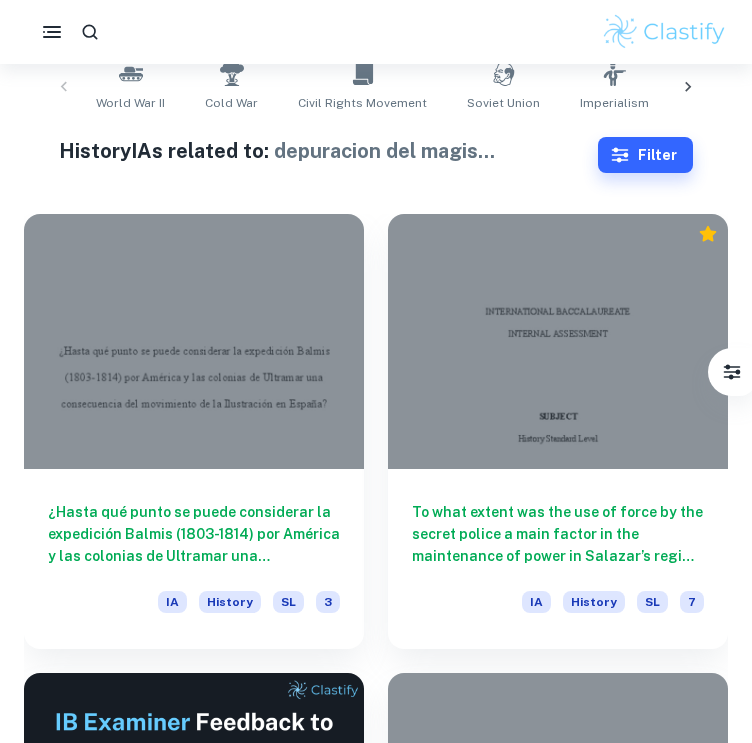 scroll, scrollTop: 0, scrollLeft: 0, axis: both 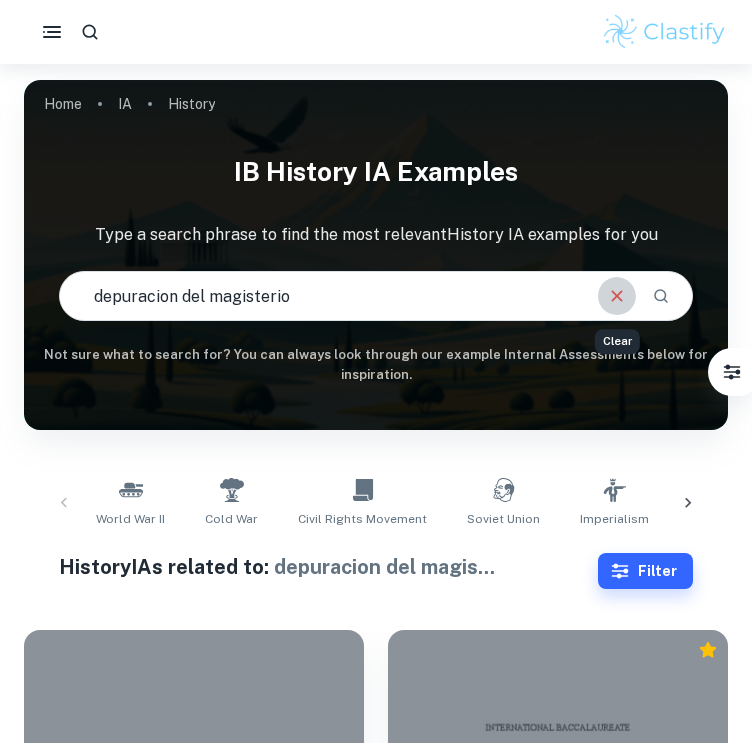 click 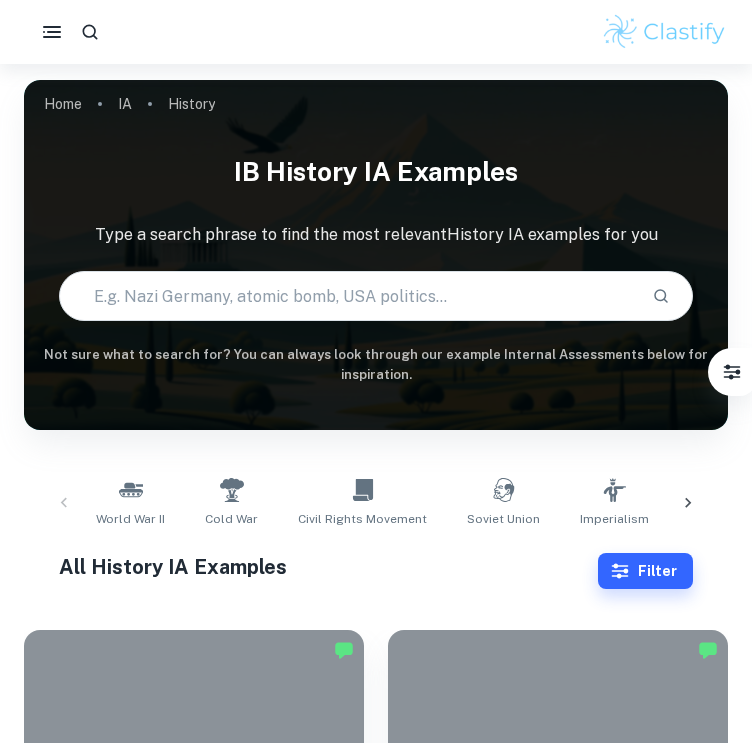 click at bounding box center [348, 296] 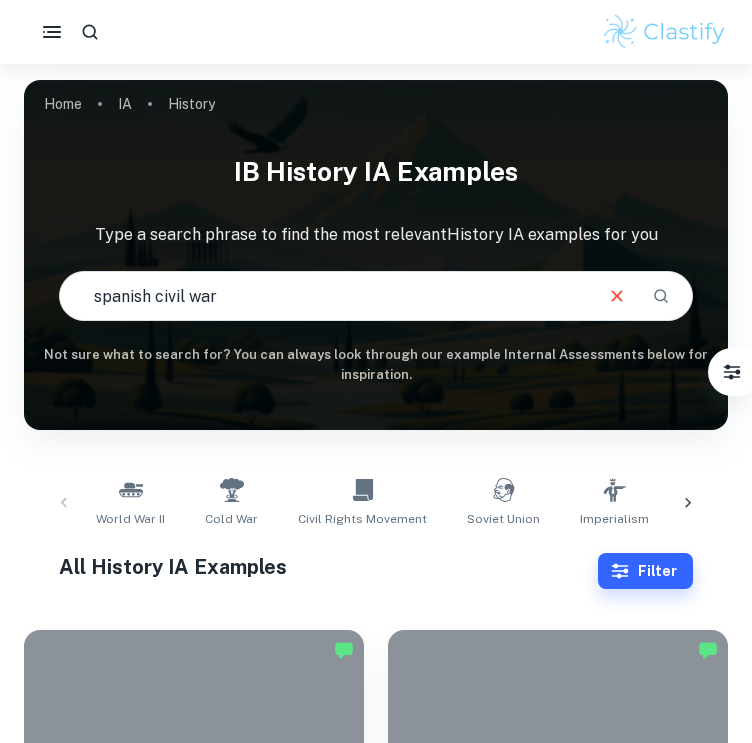 type on "spanish civil war" 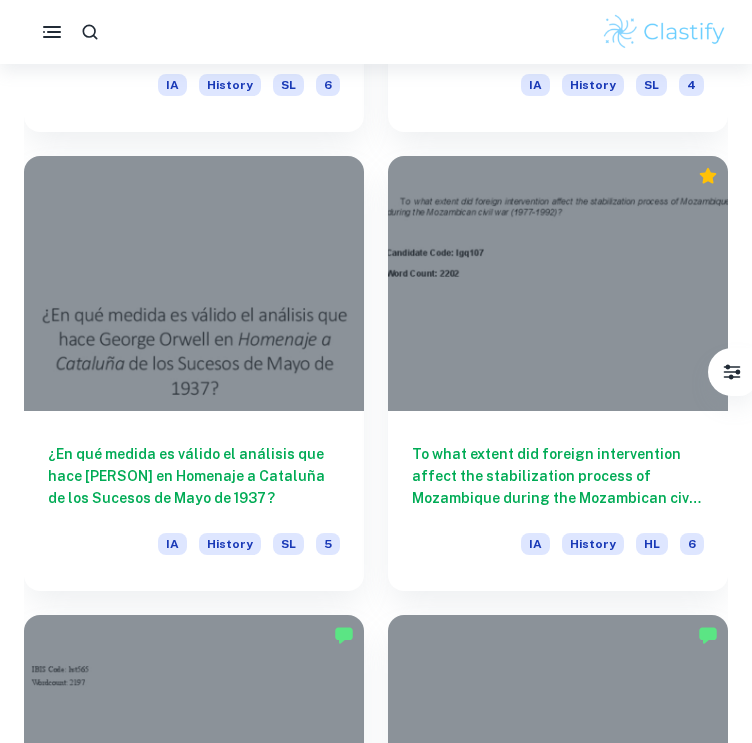 scroll, scrollTop: 3688, scrollLeft: 0, axis: vertical 